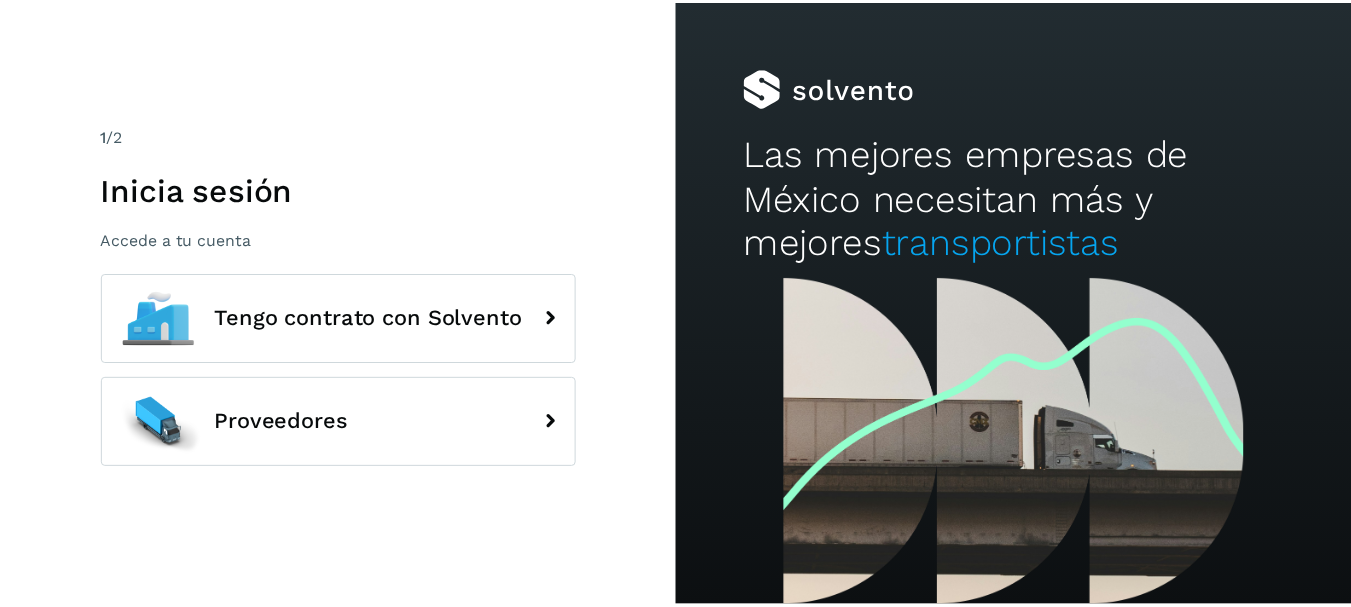 scroll, scrollTop: 0, scrollLeft: 0, axis: both 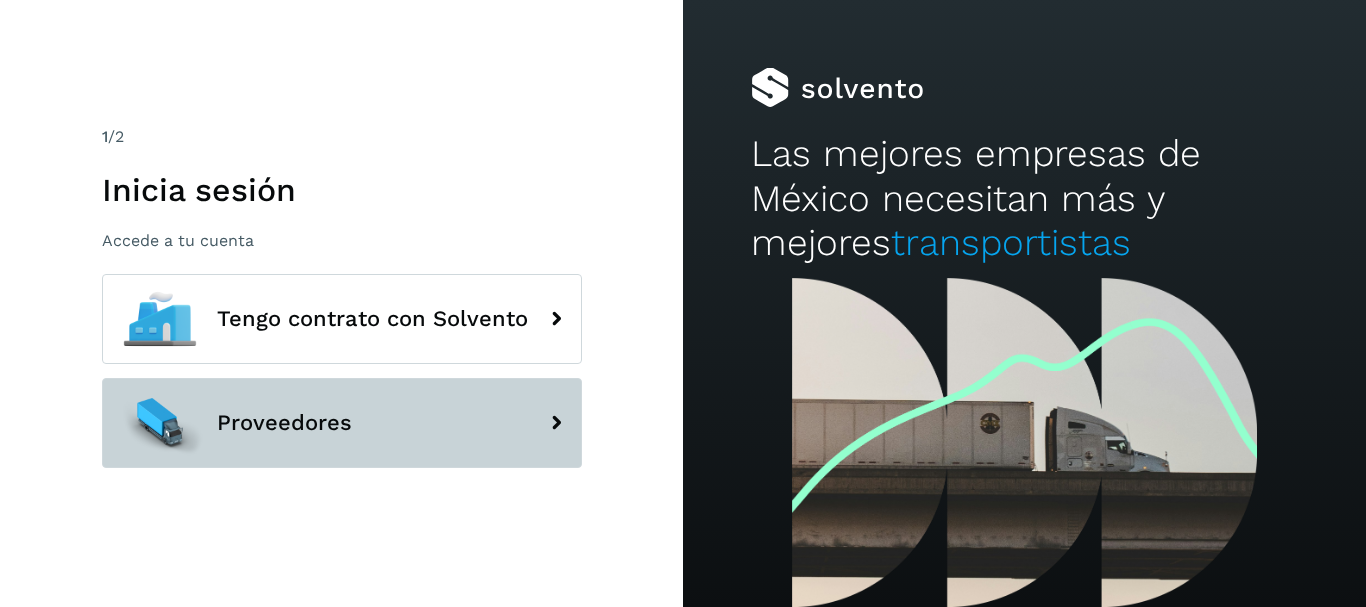 click on "Proveedores" 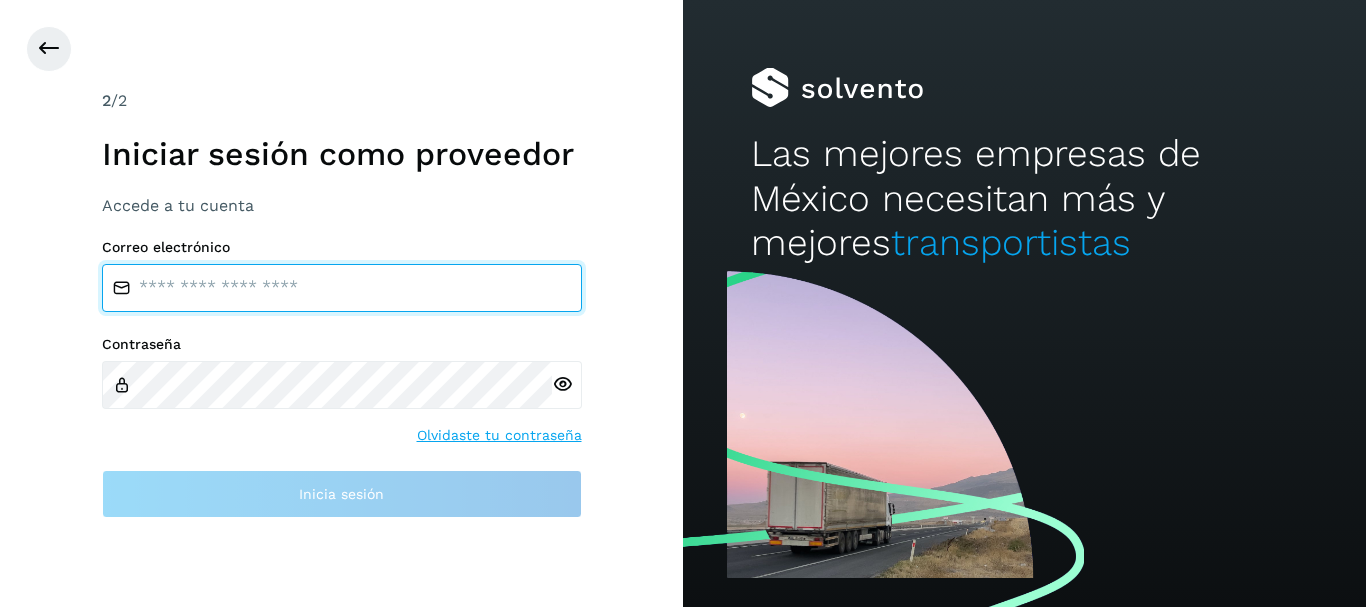 click at bounding box center [342, 288] 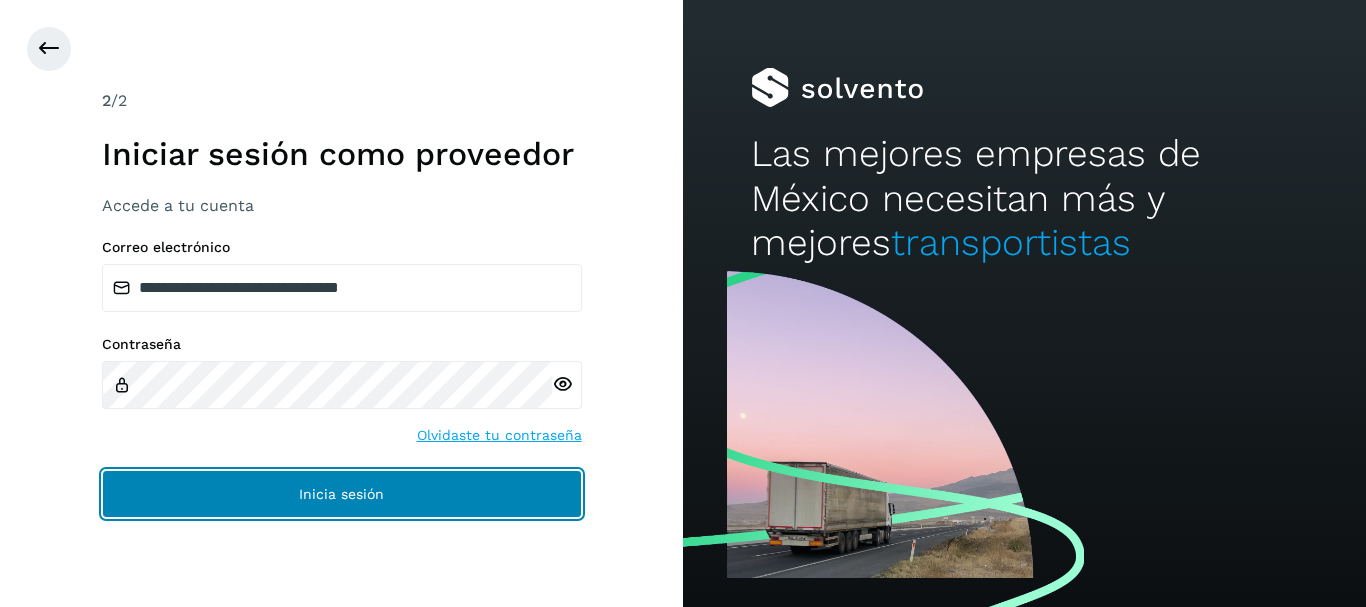 click on "Inicia sesión" at bounding box center [342, 494] 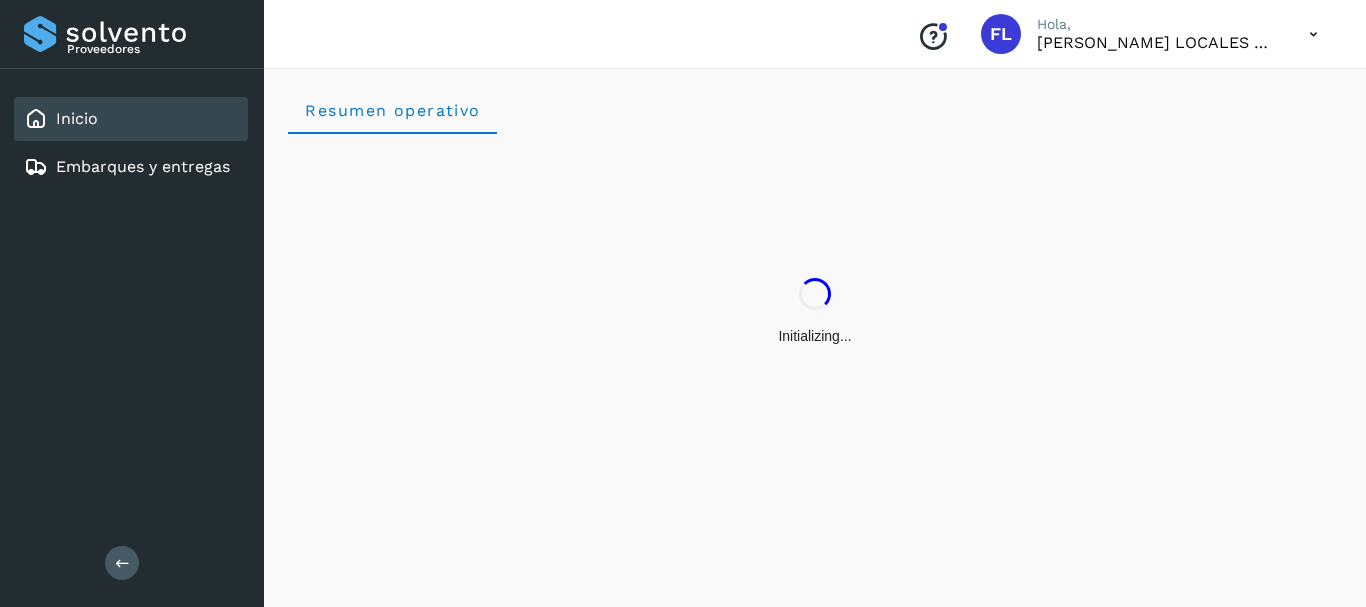 click on "Resumen operativo" at bounding box center (815, 334) 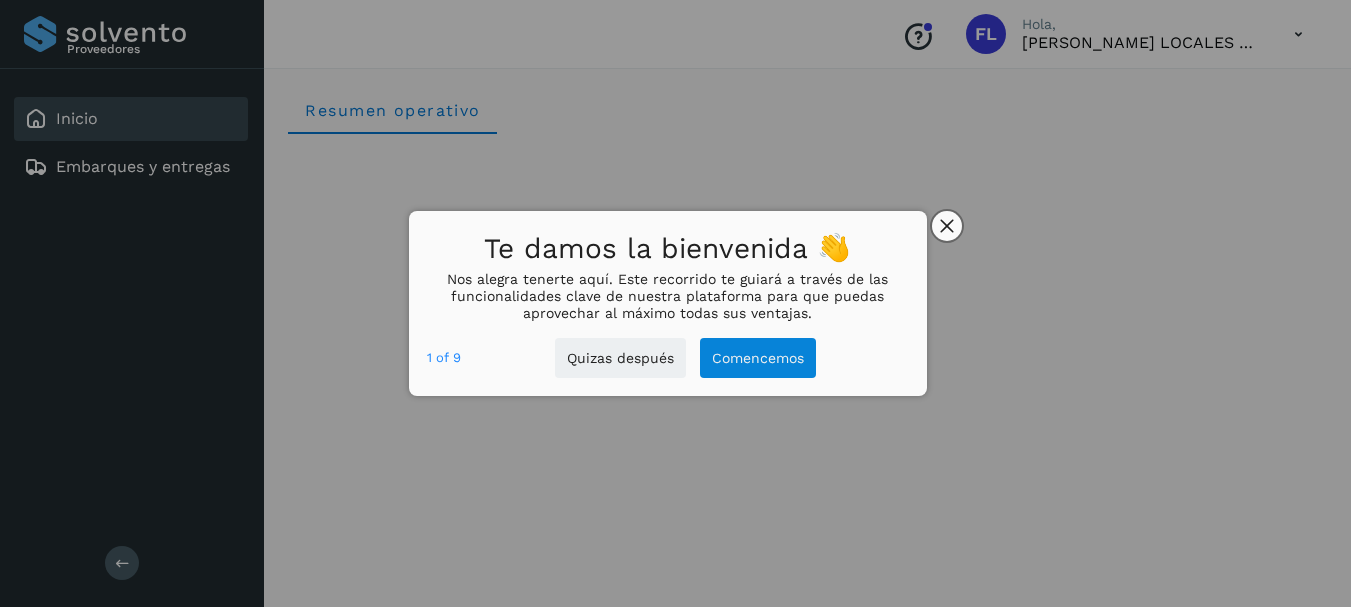 click 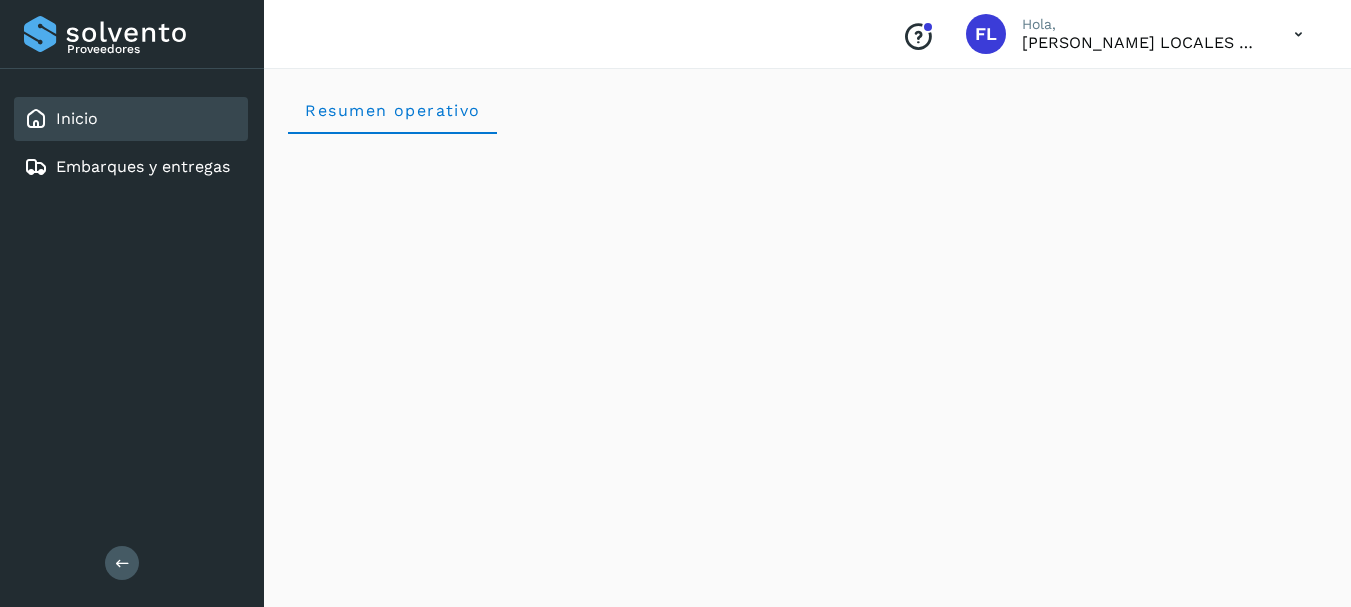 click at bounding box center [1298, 34] 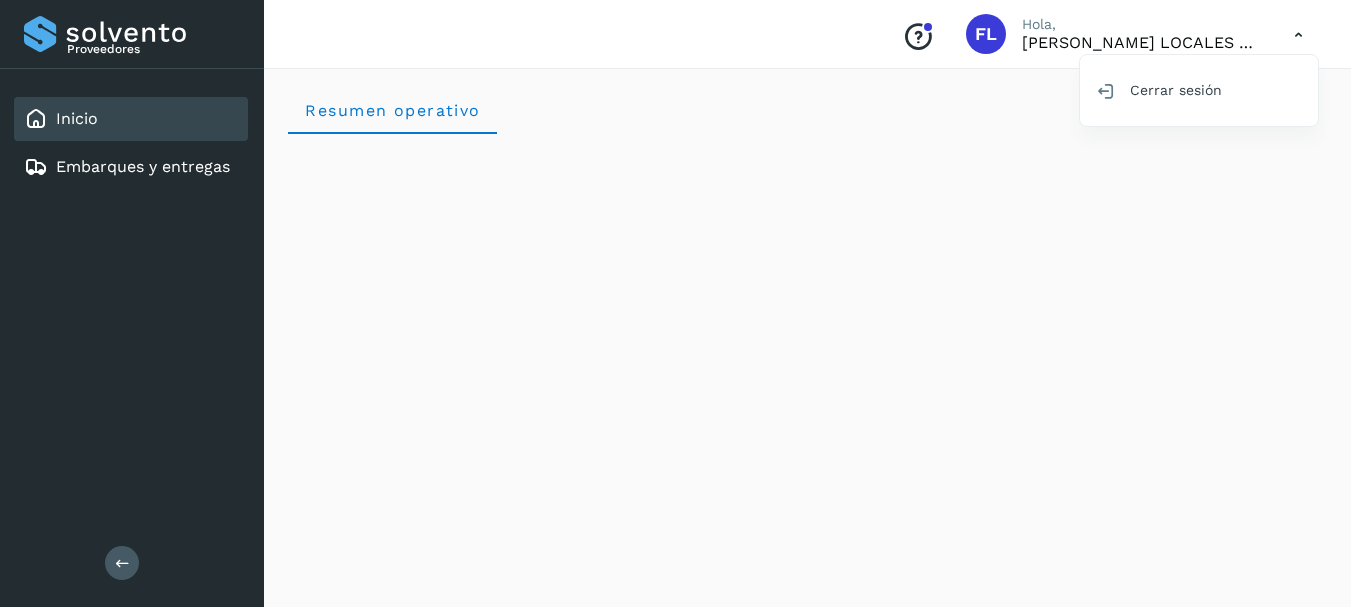 click at bounding box center [675, 303] 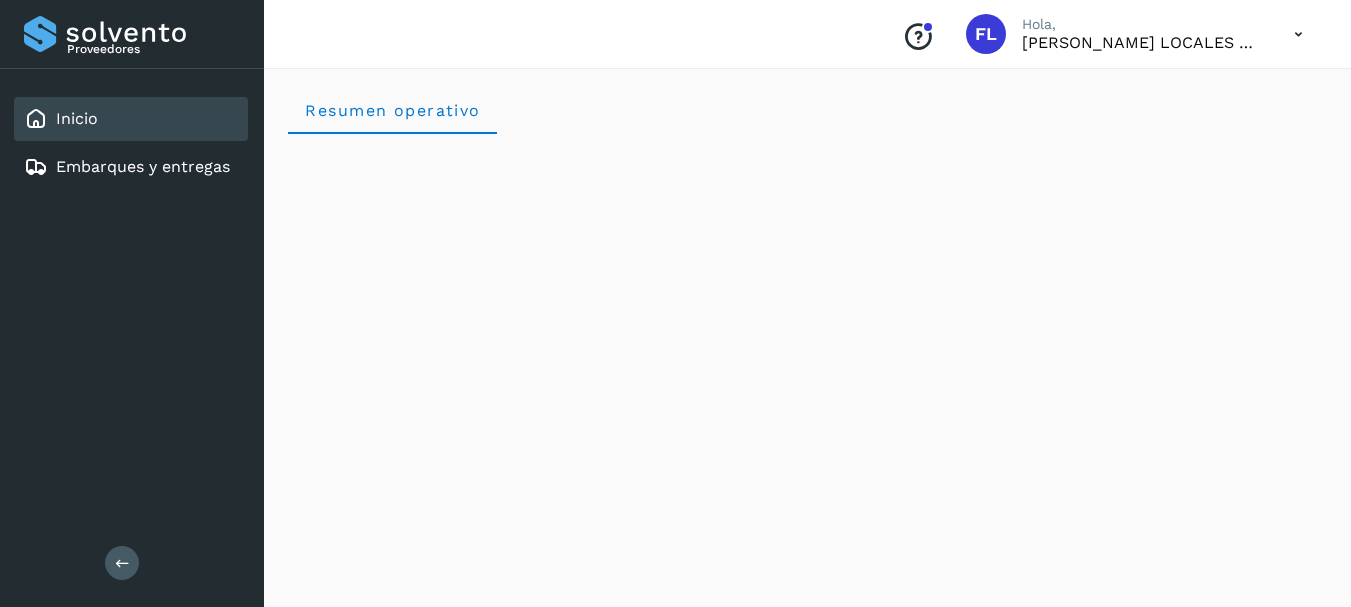 scroll, scrollTop: 100, scrollLeft: 0, axis: vertical 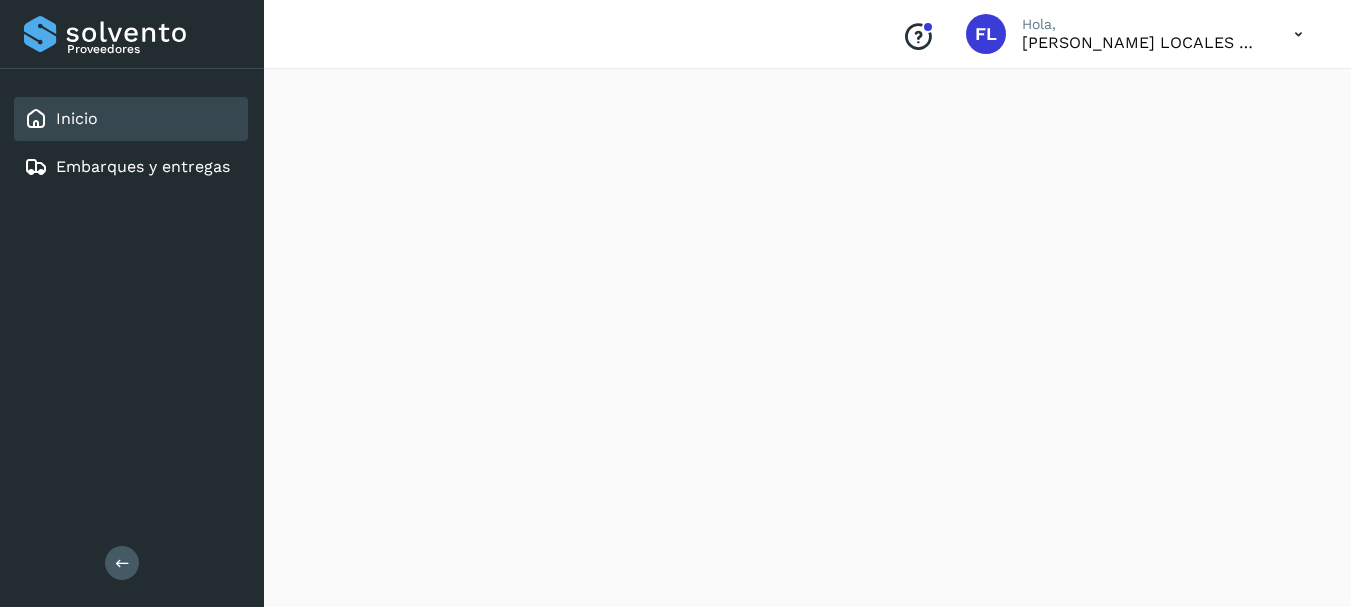 click on "Inicio" 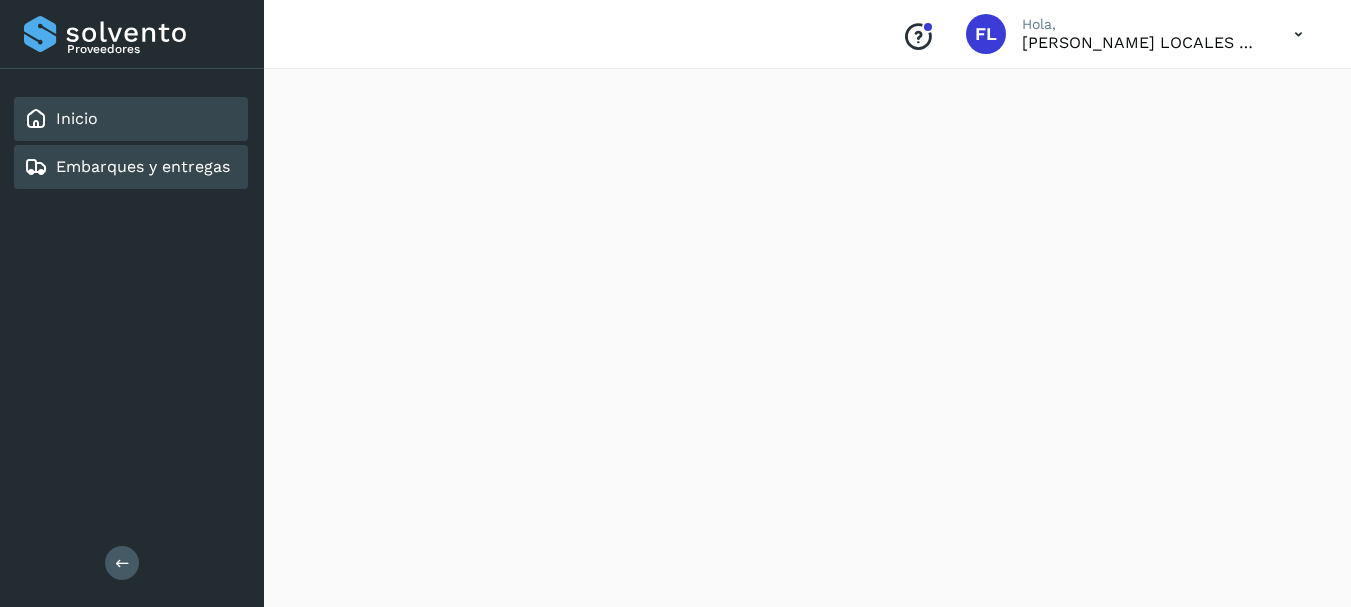 click on "Embarques y entregas" at bounding box center [143, 166] 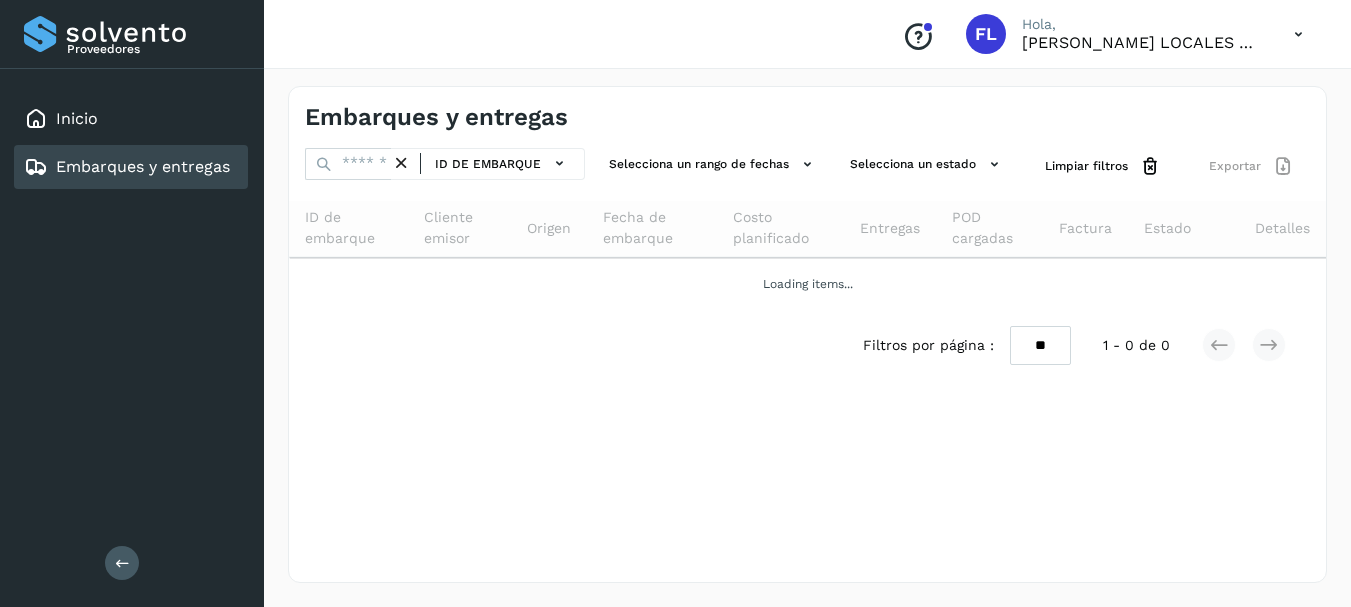 scroll, scrollTop: 0, scrollLeft: 0, axis: both 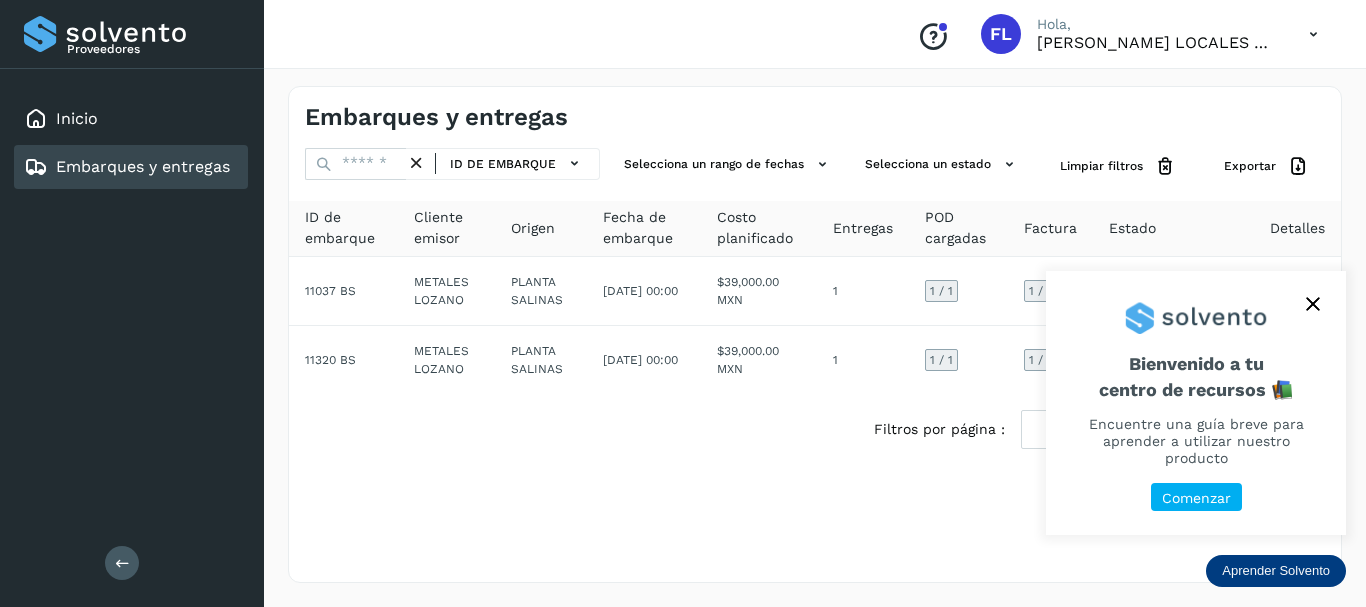 click at bounding box center (1313, 304) 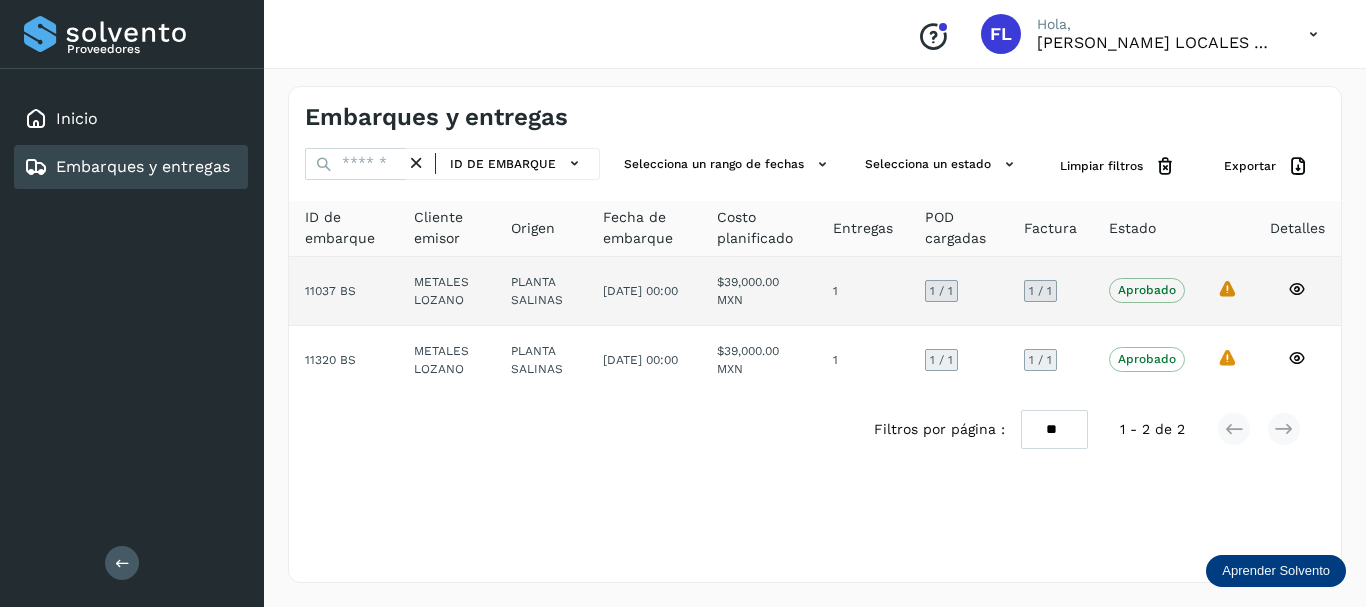 click 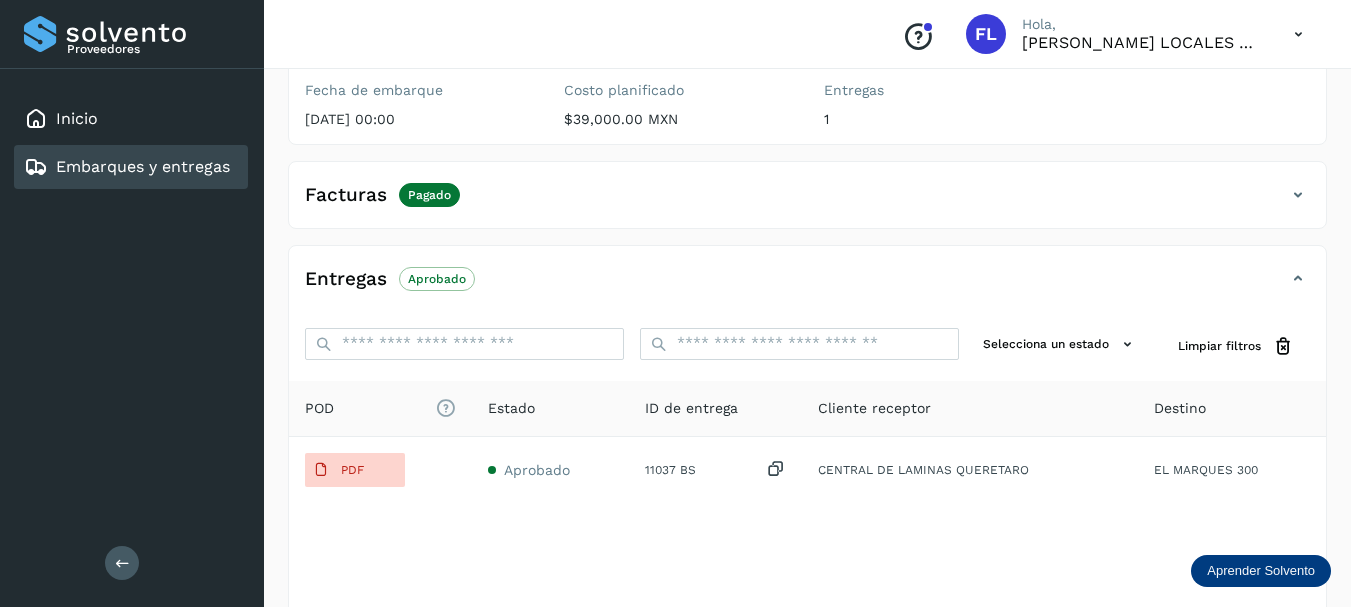 scroll, scrollTop: 400, scrollLeft: 0, axis: vertical 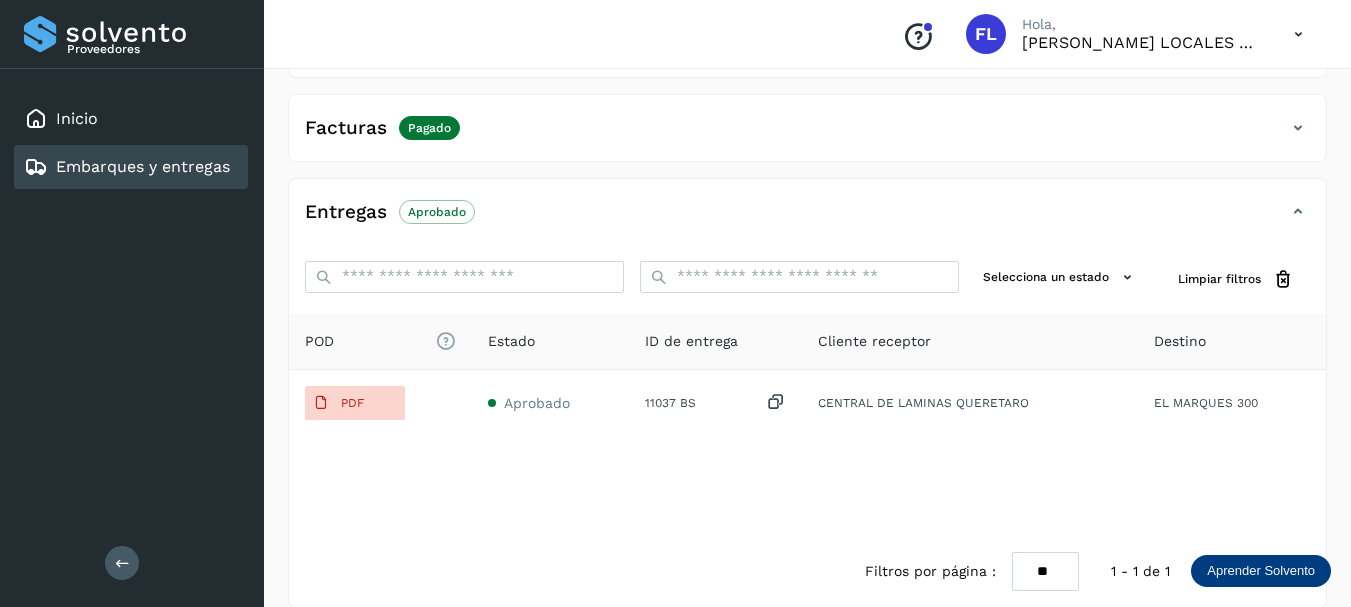 click on "Pagado" 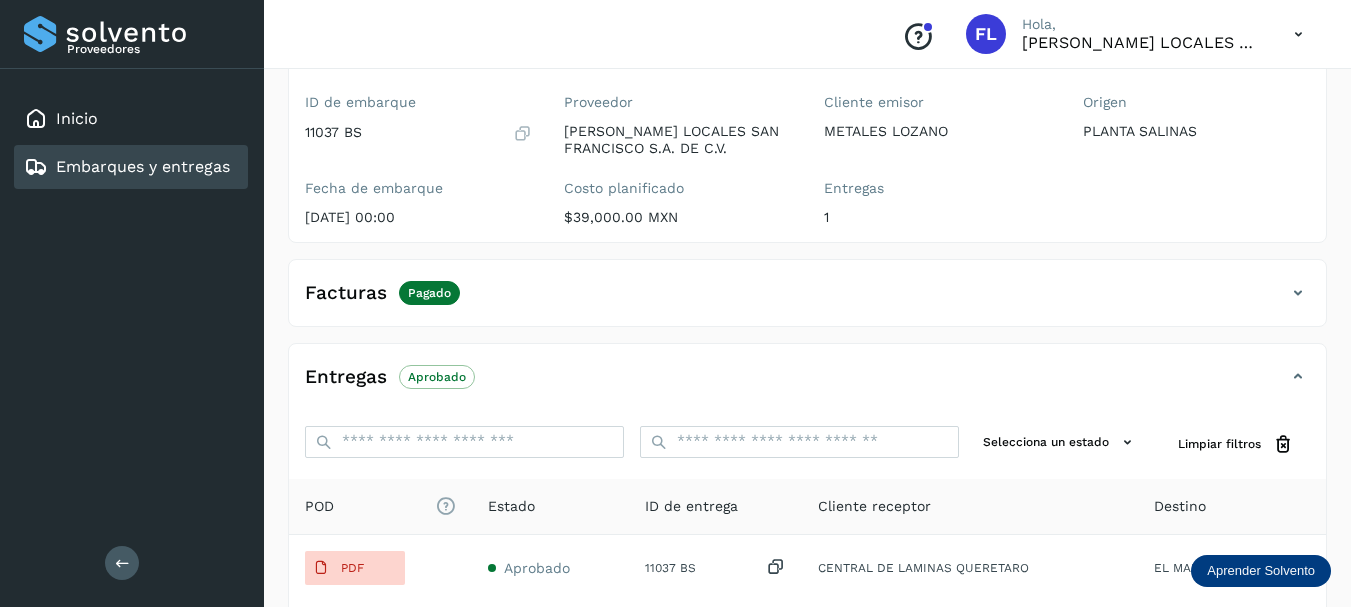 scroll, scrollTop: 200, scrollLeft: 0, axis: vertical 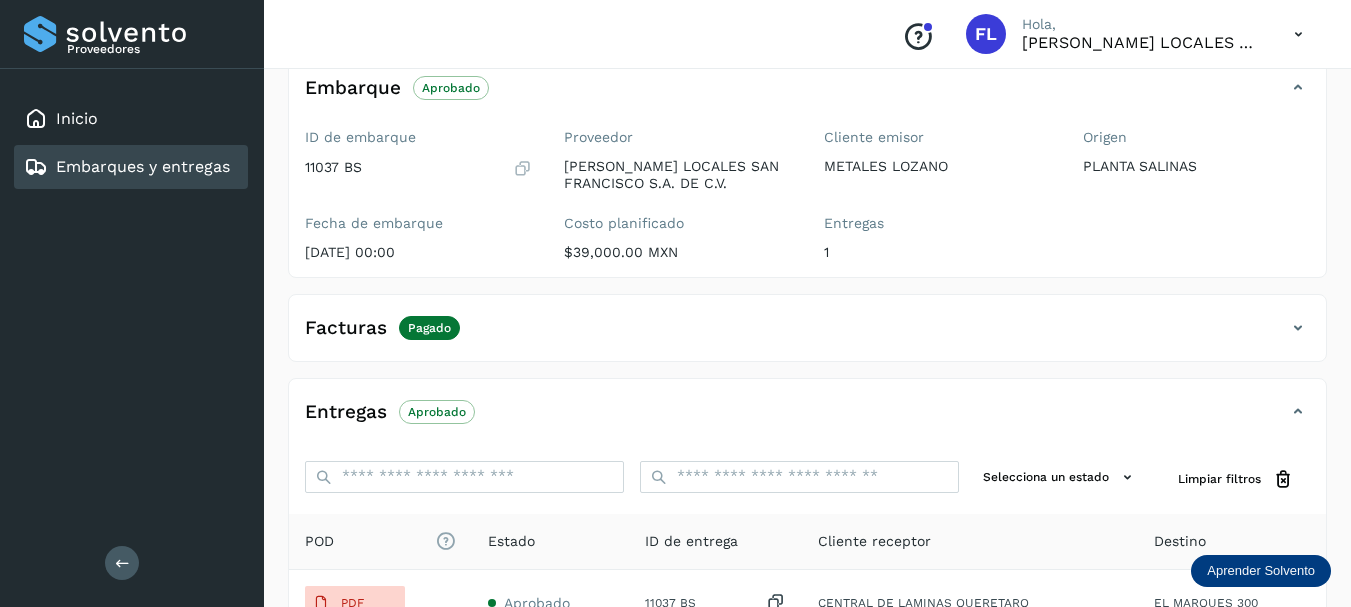 drag, startPoint x: 427, startPoint y: 324, endPoint x: 494, endPoint y: 334, distance: 67.74216 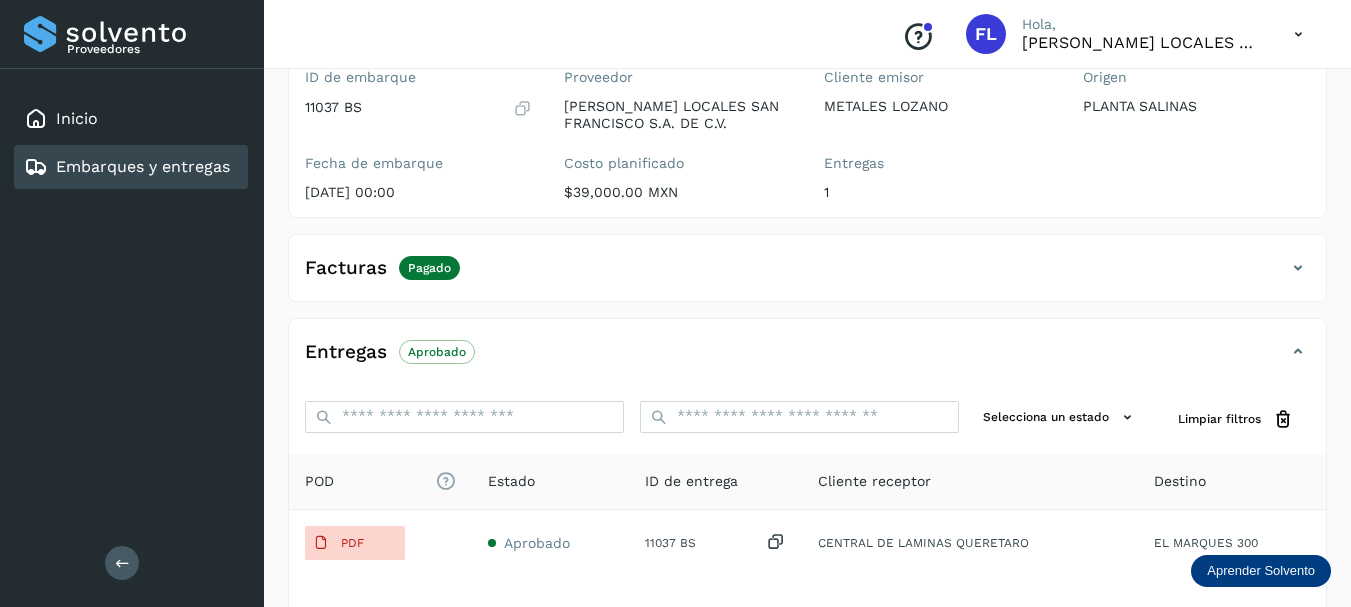 scroll, scrollTop: 225, scrollLeft: 0, axis: vertical 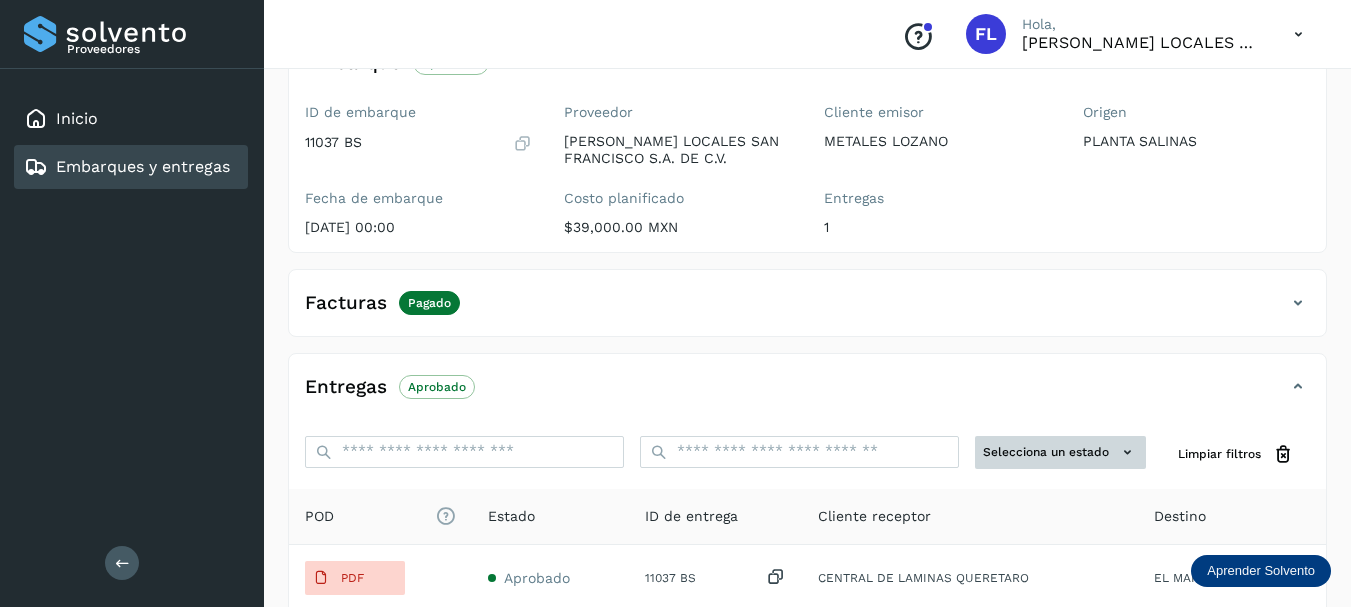 click on "Selecciona un estado" at bounding box center [1060, 452] 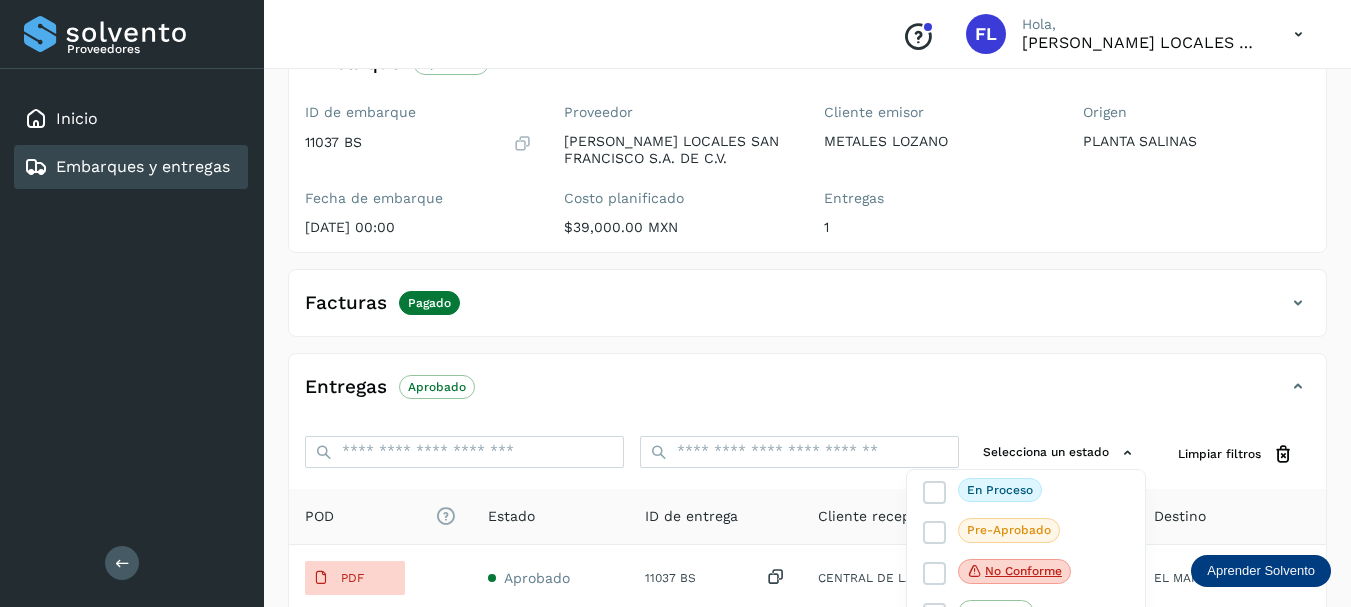 click at bounding box center [675, 303] 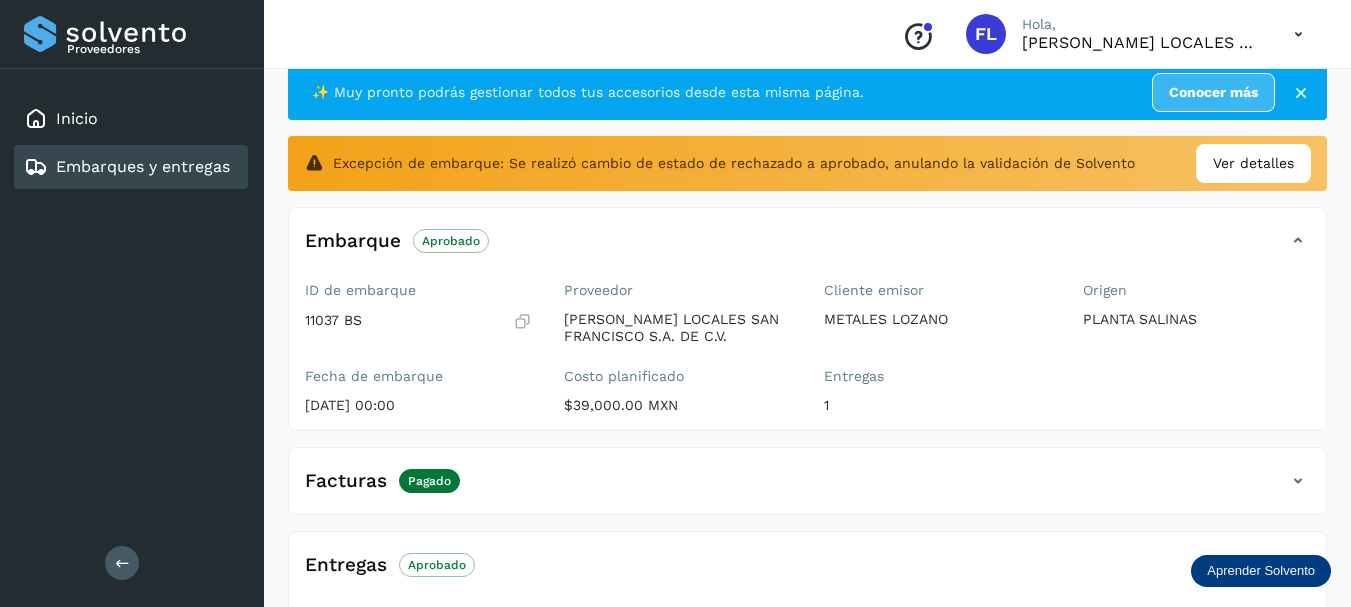 scroll, scrollTop: 0, scrollLeft: 0, axis: both 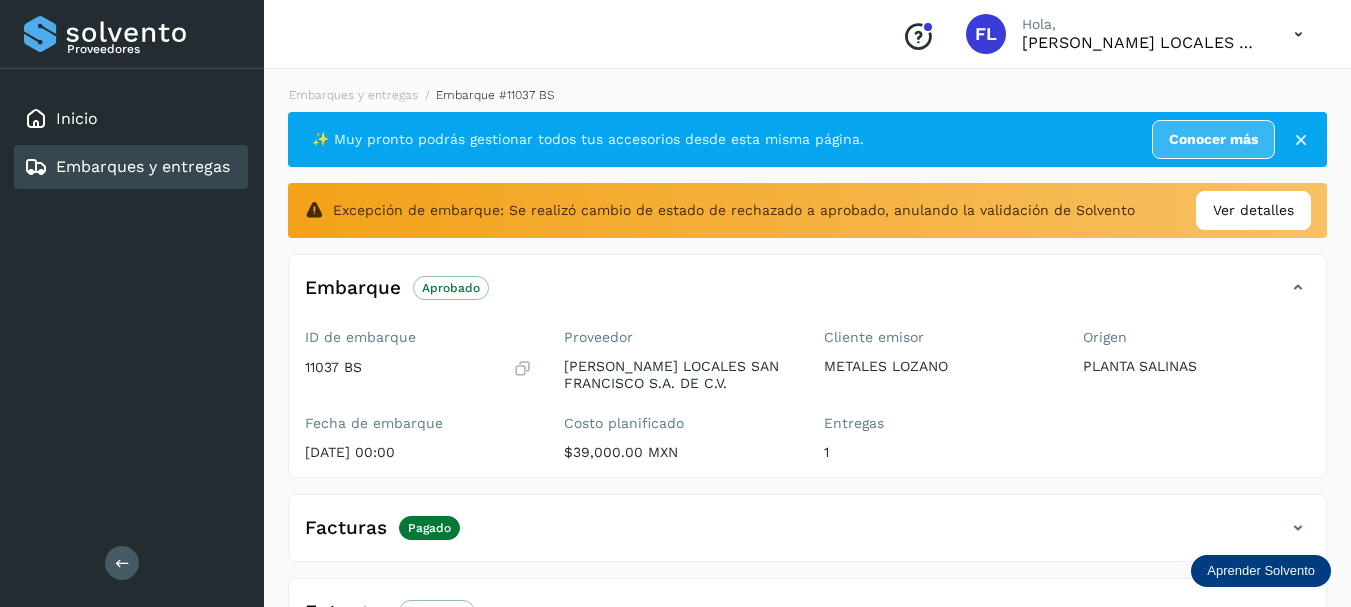 click on "Aprobado" 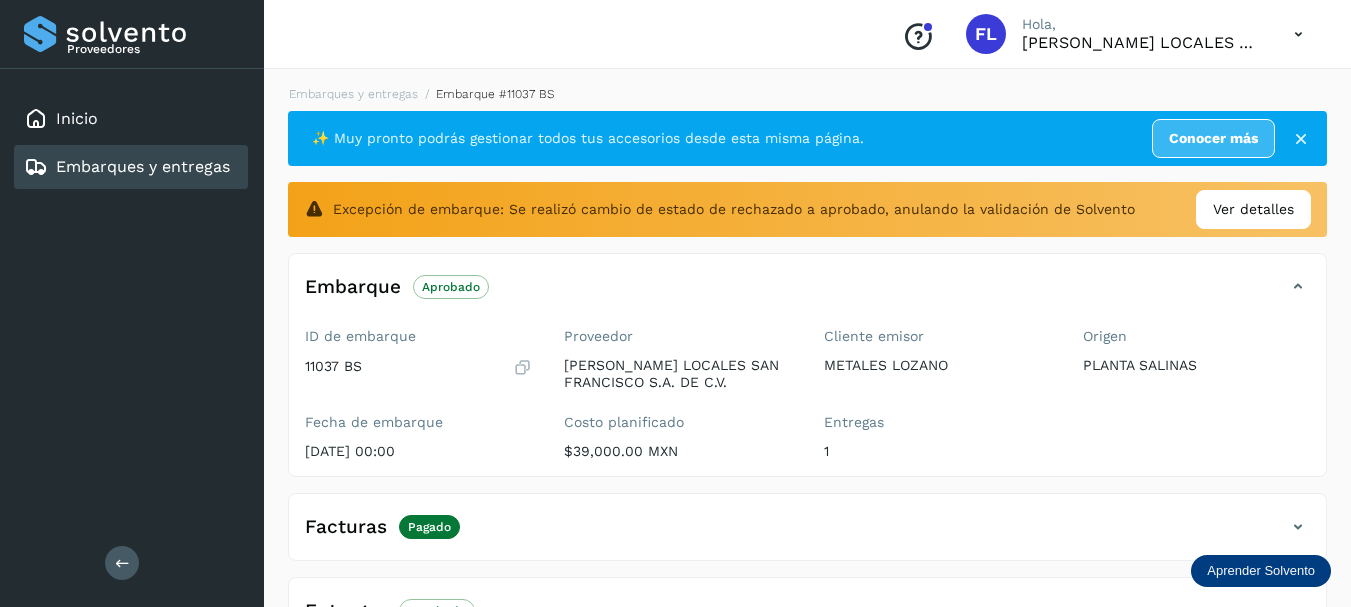 scroll, scrollTop: 0, scrollLeft: 0, axis: both 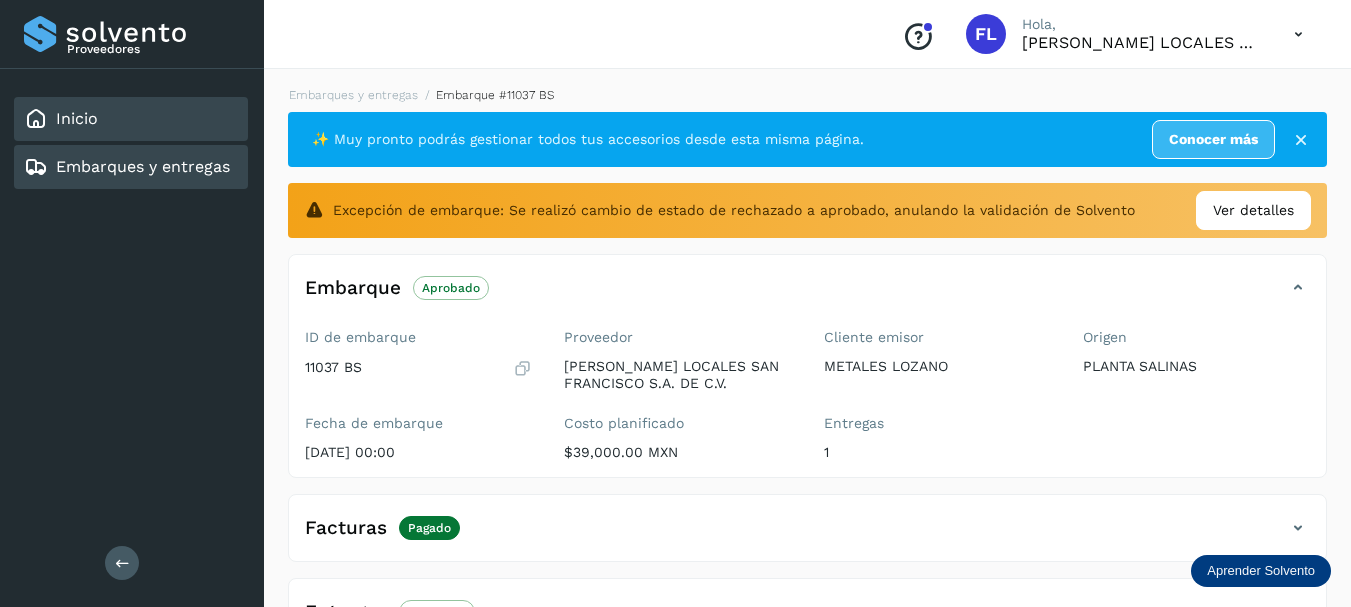 click on "Inicio" 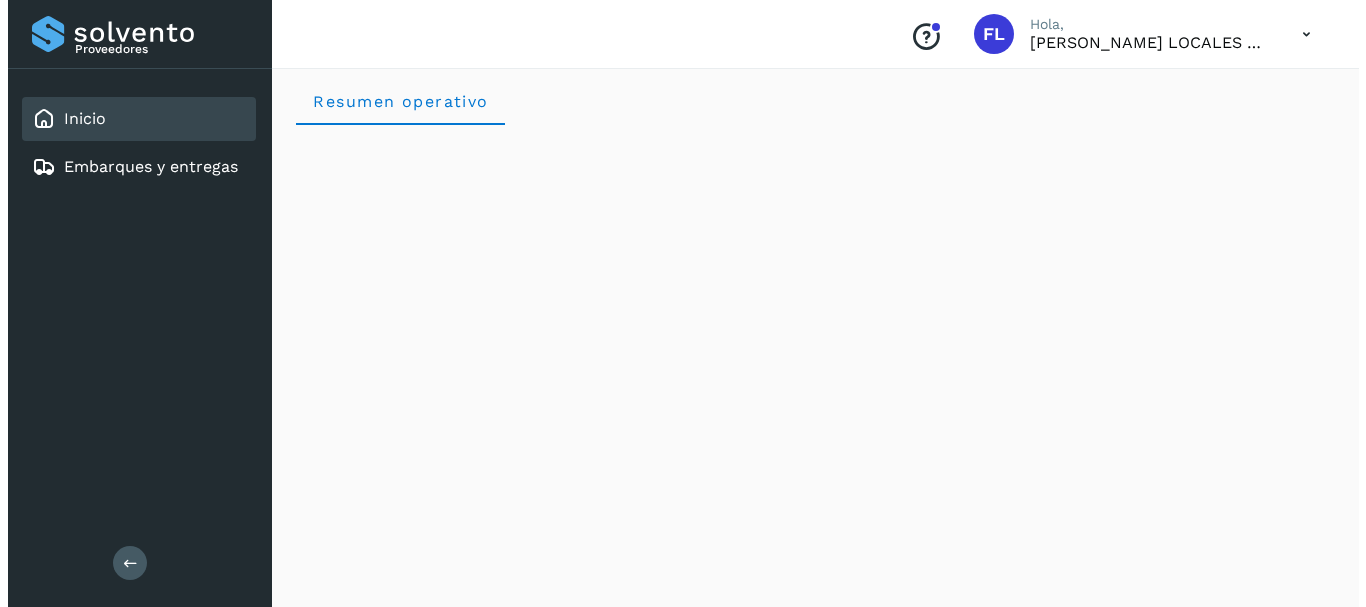 scroll, scrollTop: 0, scrollLeft: 0, axis: both 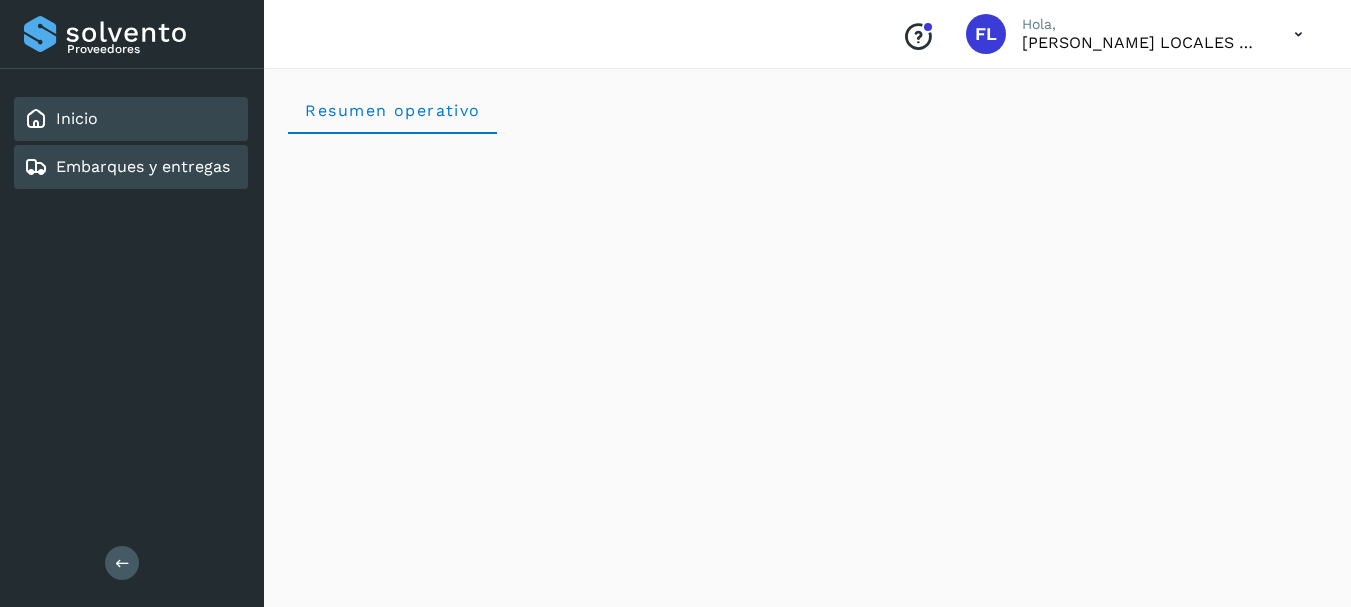 click on "Embarques y entregas" 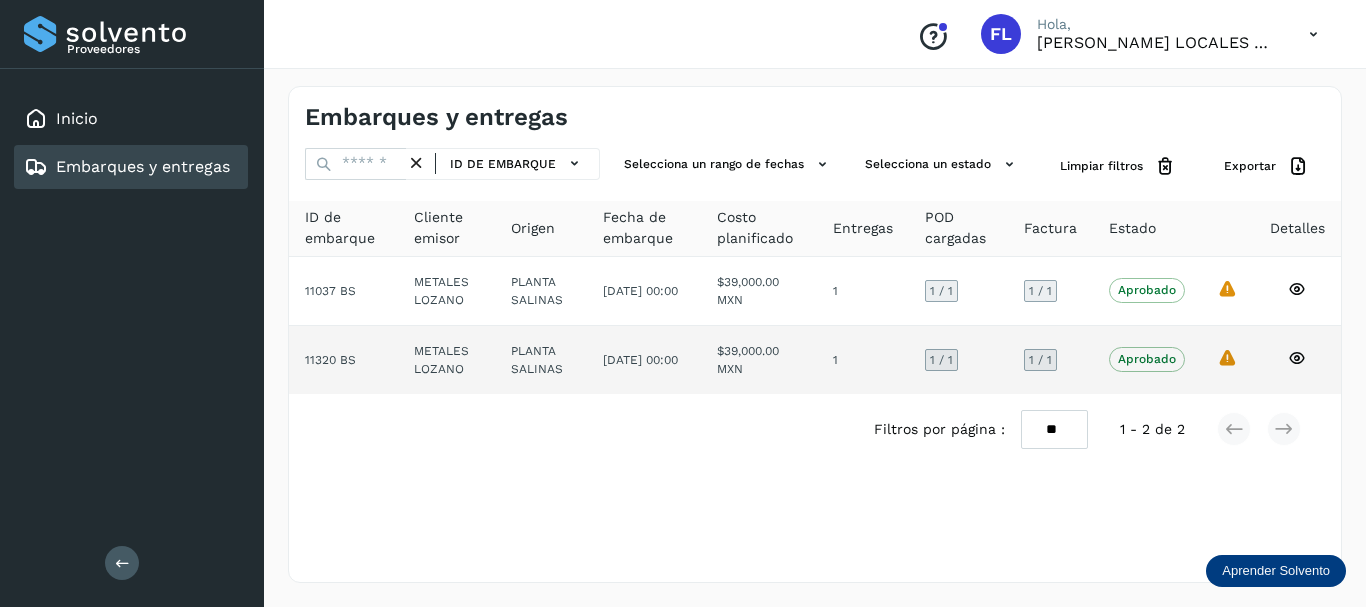 click on "Aprobado" 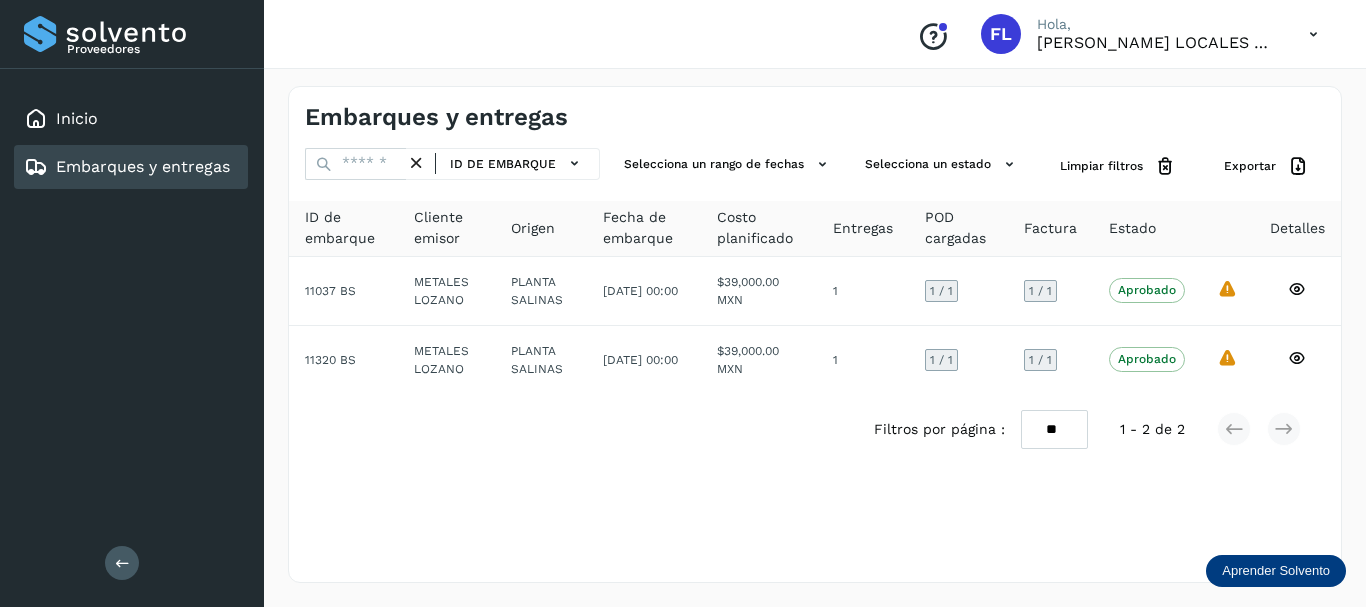 click at bounding box center (122, 563) 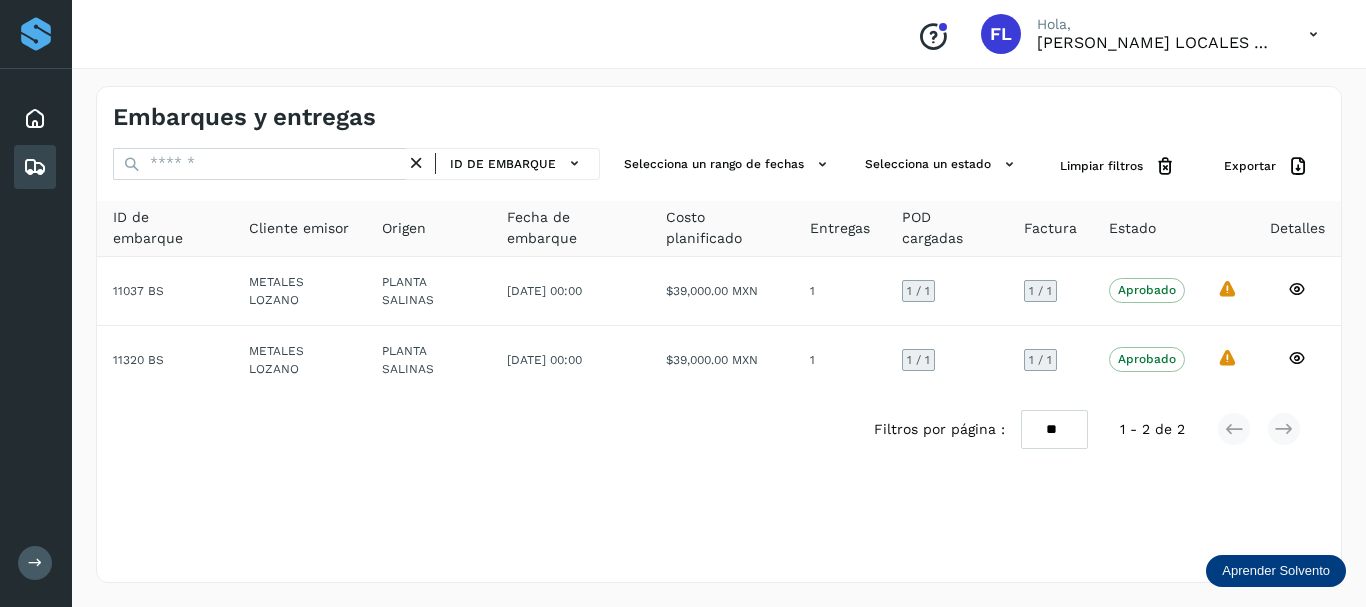 click at bounding box center (35, 563) 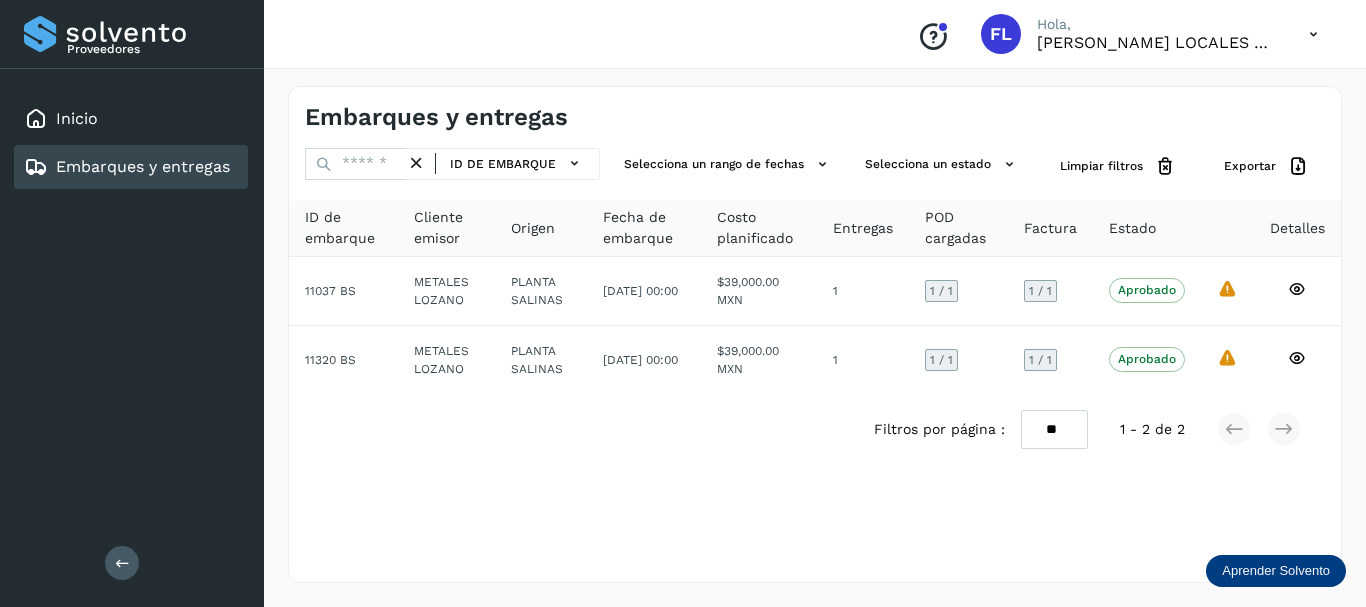 click at bounding box center [1313, 34] 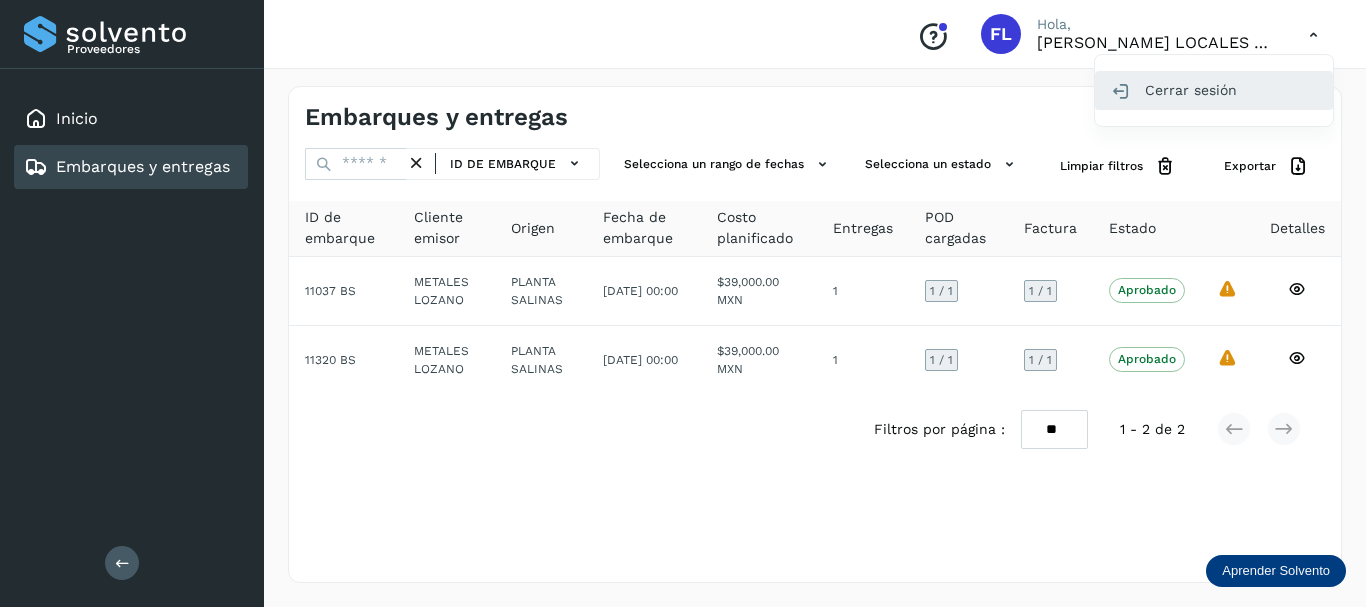click on "Cerrar sesión" 